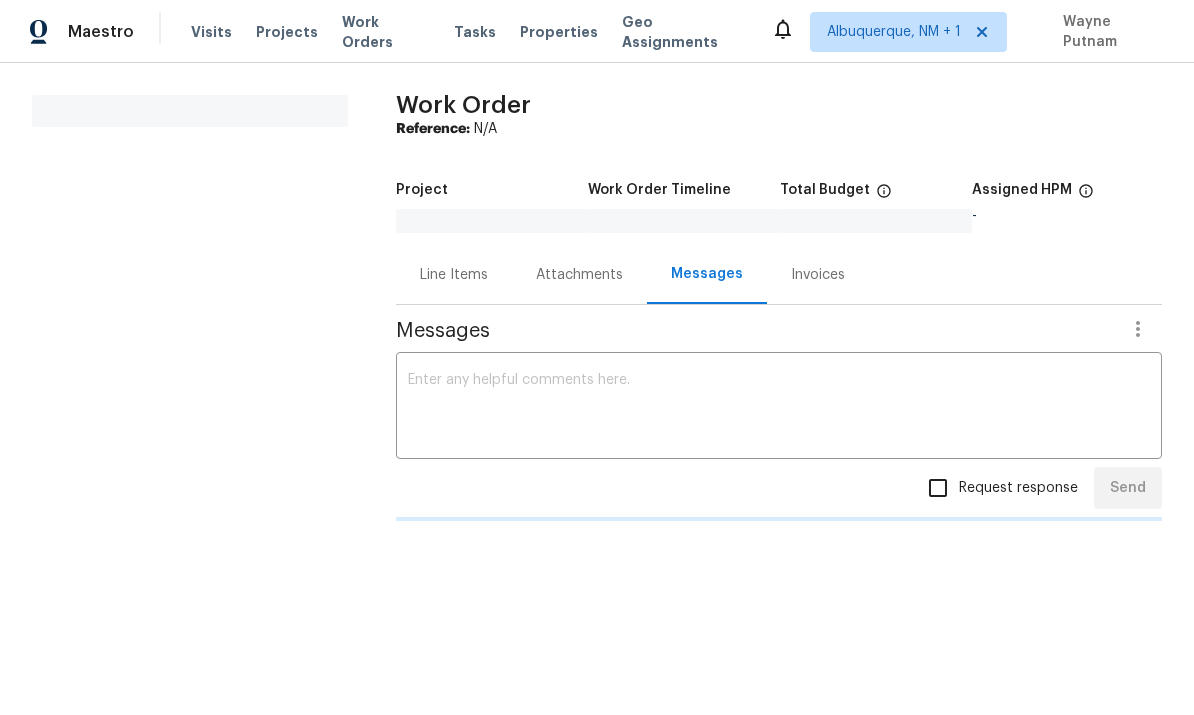 scroll, scrollTop: 0, scrollLeft: 0, axis: both 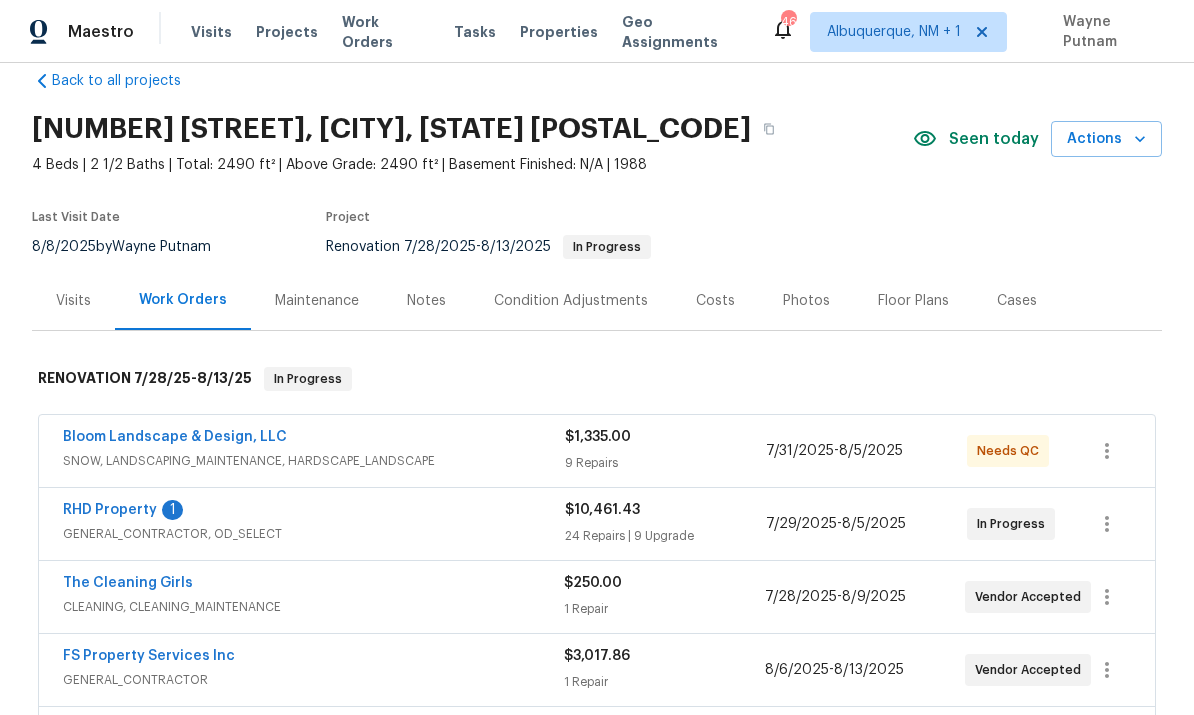 click on "RHD Property" at bounding box center (110, 510) 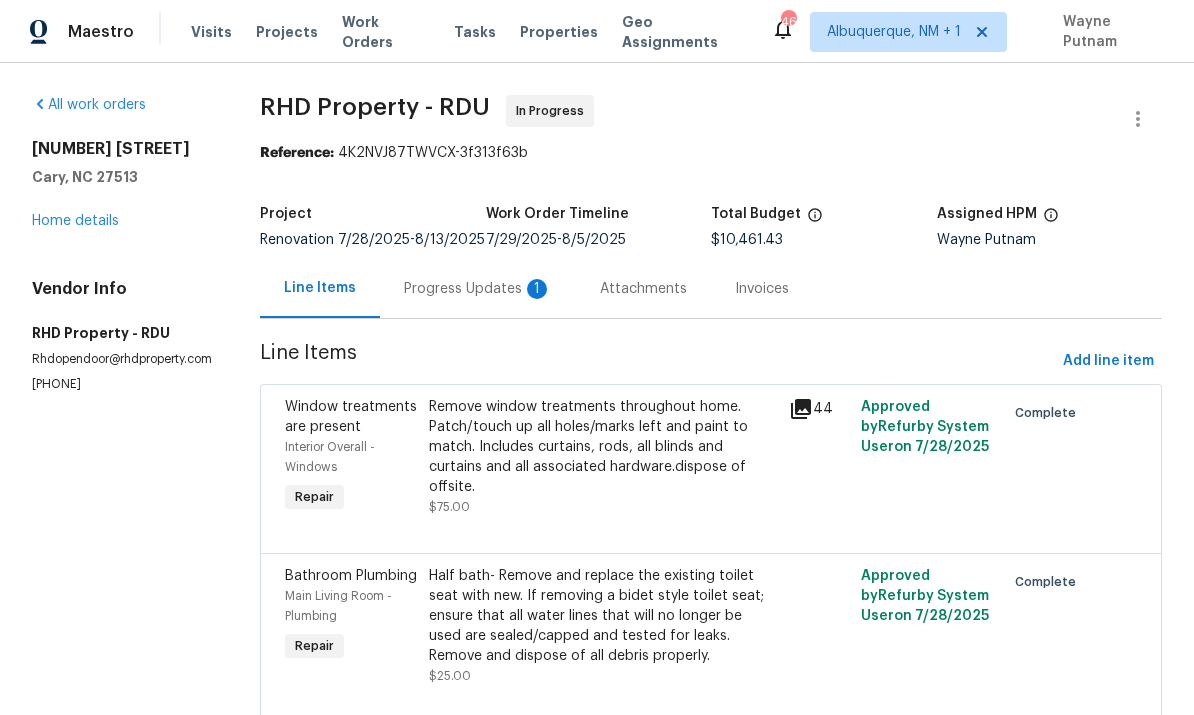 click on "Progress Updates 1" at bounding box center (478, 289) 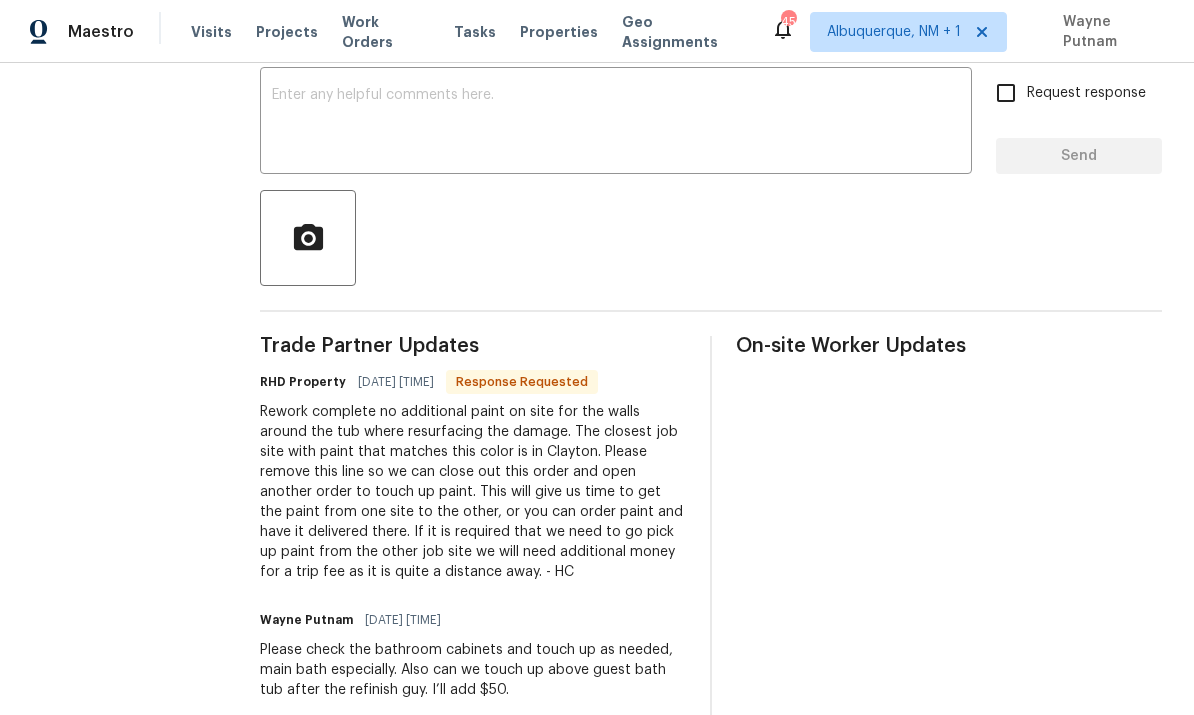 scroll, scrollTop: 321, scrollLeft: 0, axis: vertical 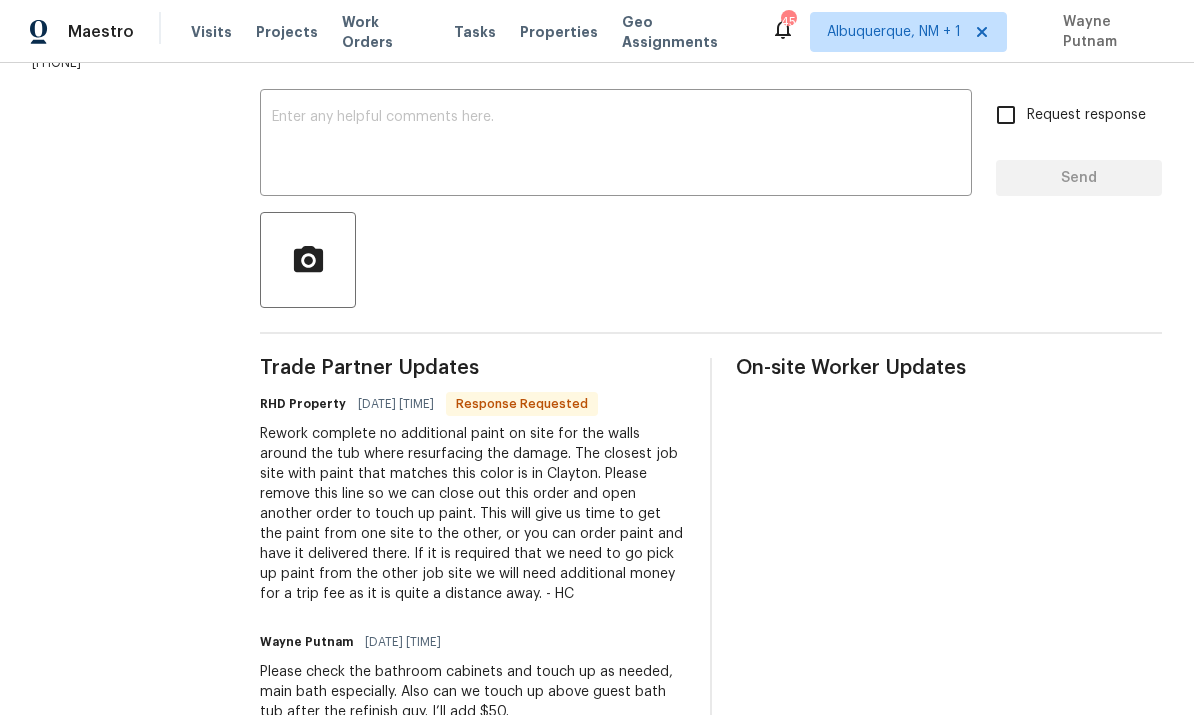 click at bounding box center (616, 145) 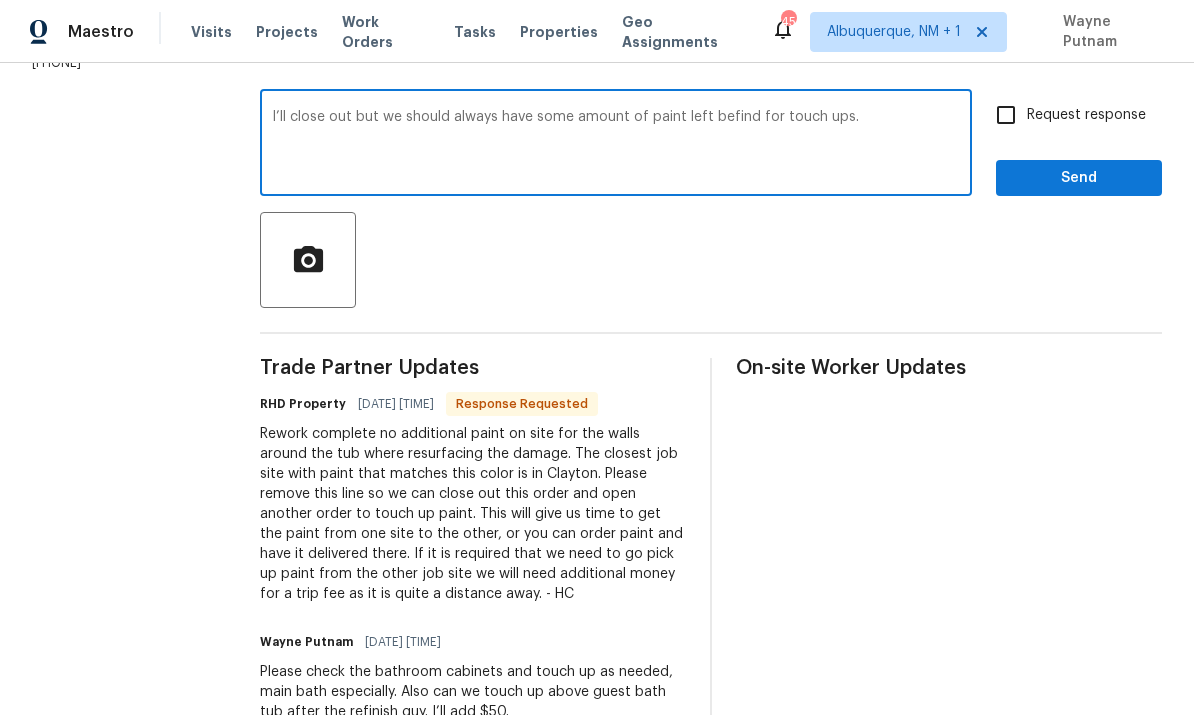 click on "I’ll close out but we should always have some amount of paint left befind for touch ups." at bounding box center (616, 145) 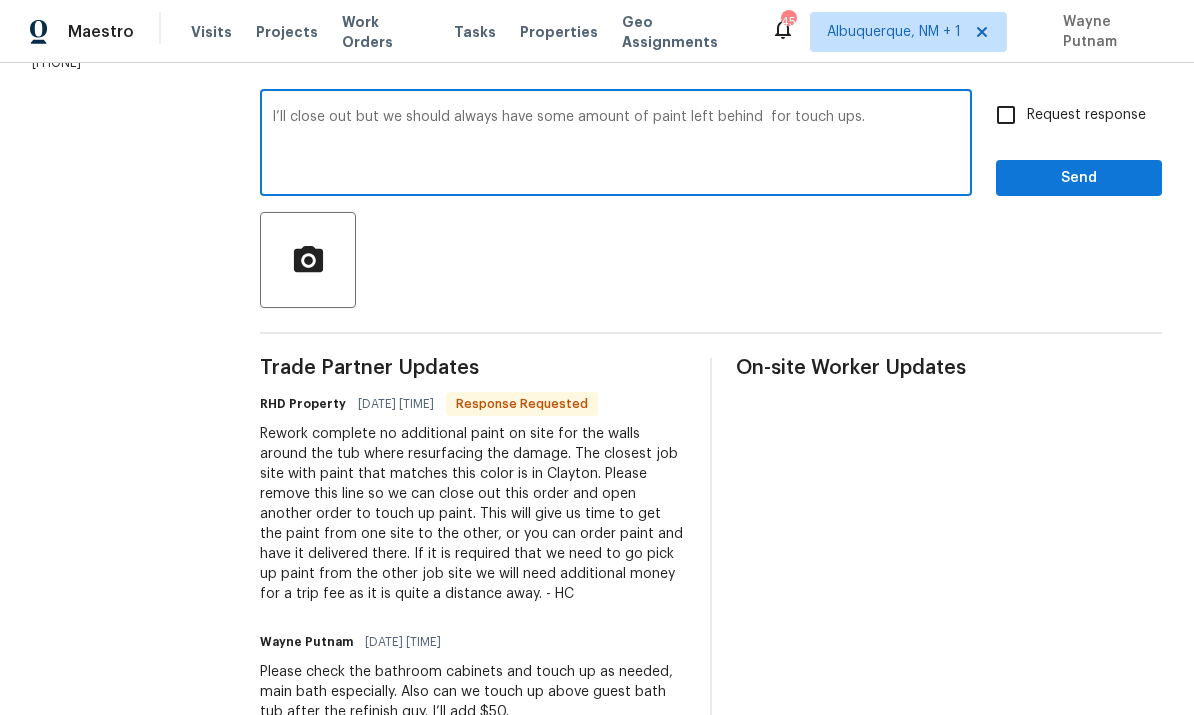 type on "I’ll close out but we should always have some amount of paint left behind  for touch ups." 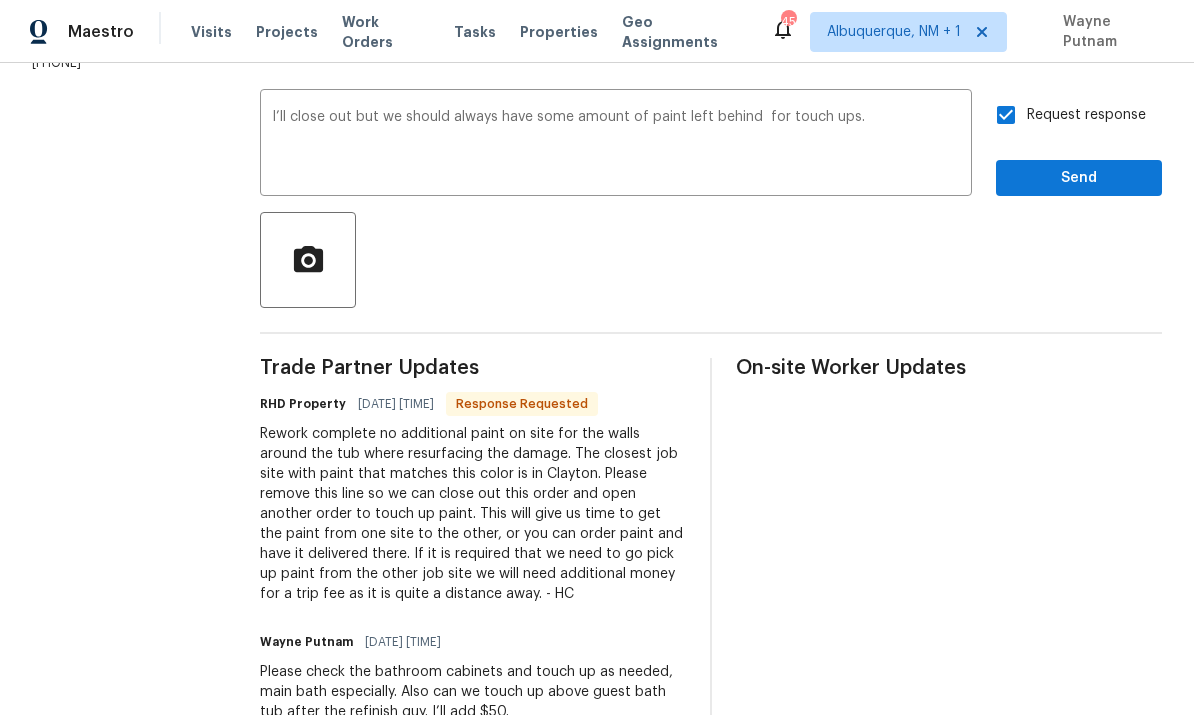 click on "I’ll close out but we should always have some amount of paint left behind  for touch ups." at bounding box center [616, 145] 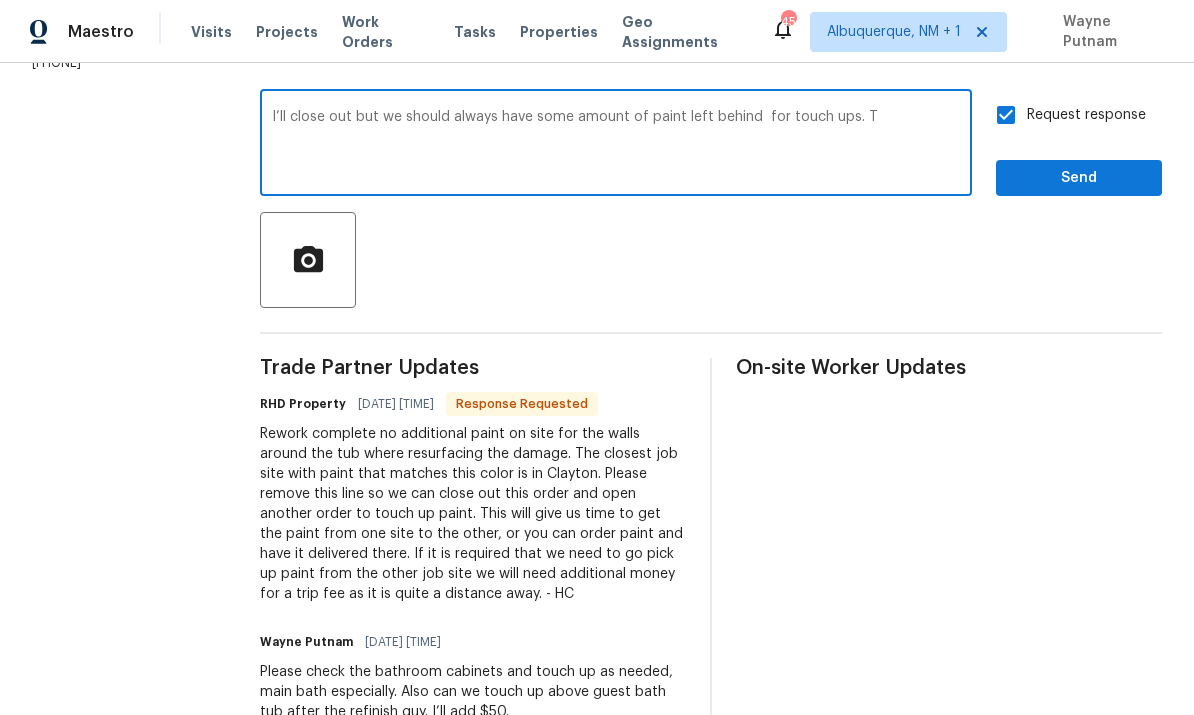 click on "I’ll close out but we should always have some amount of paint left behind  for touch ups. T" at bounding box center (616, 145) 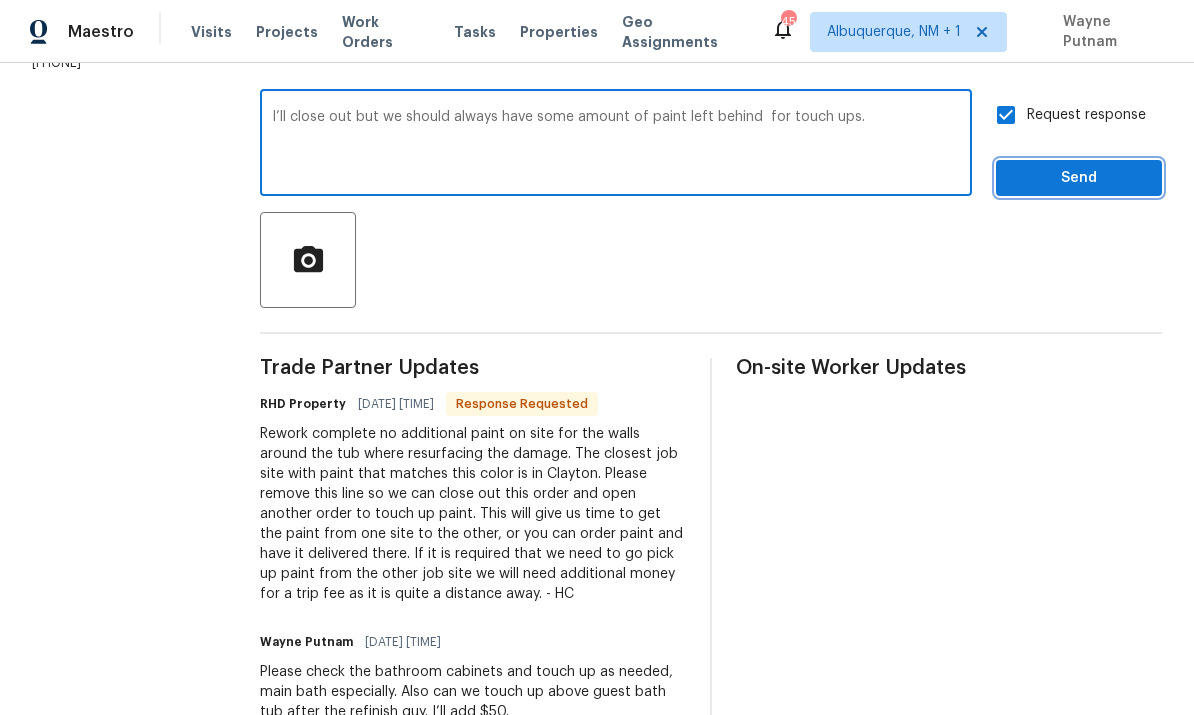 click on "Send" at bounding box center (1079, 178) 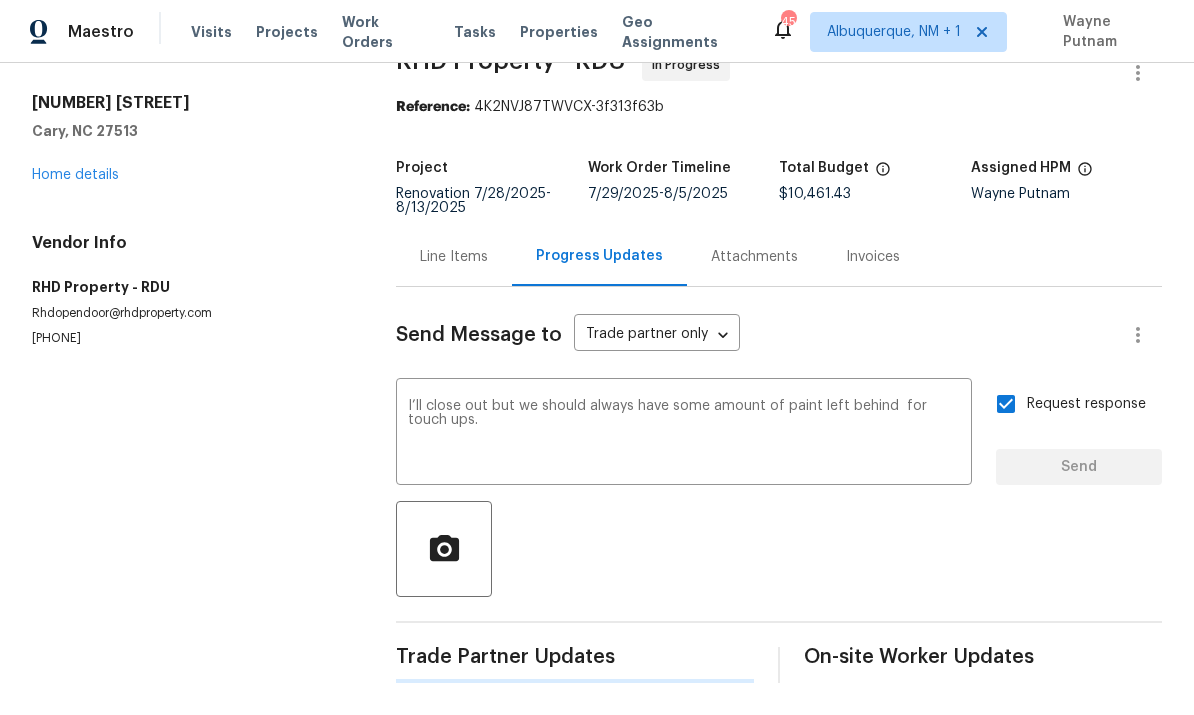 scroll, scrollTop: 0, scrollLeft: 0, axis: both 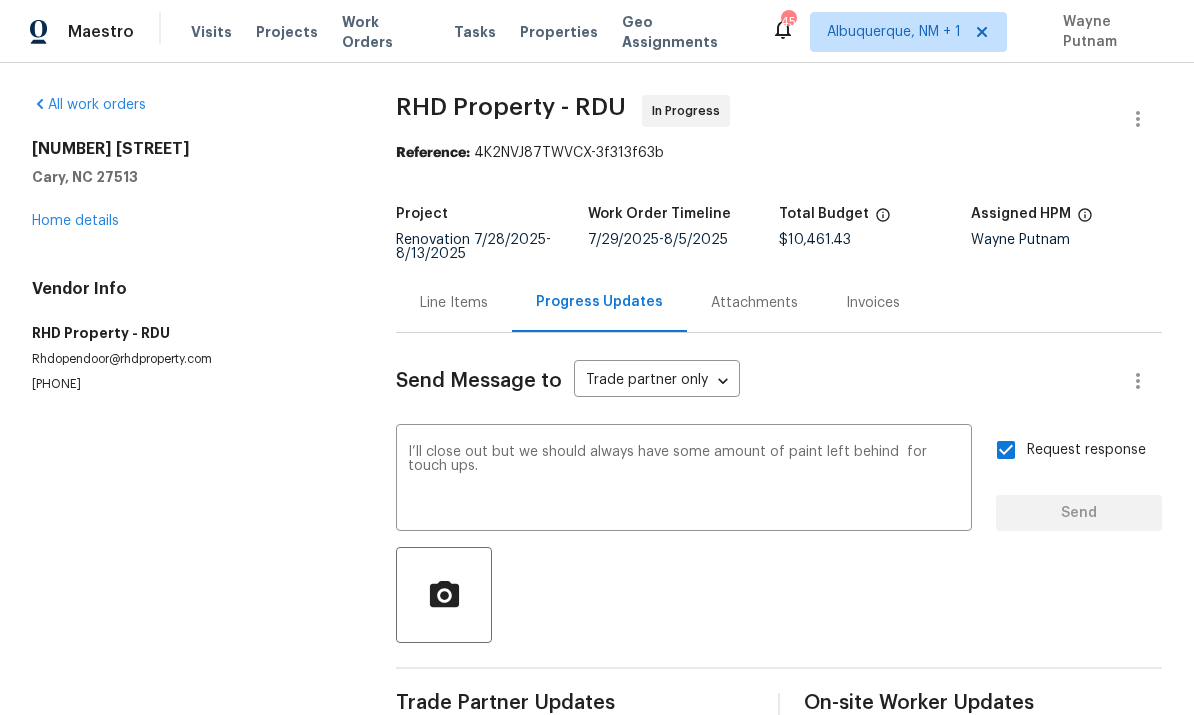 type 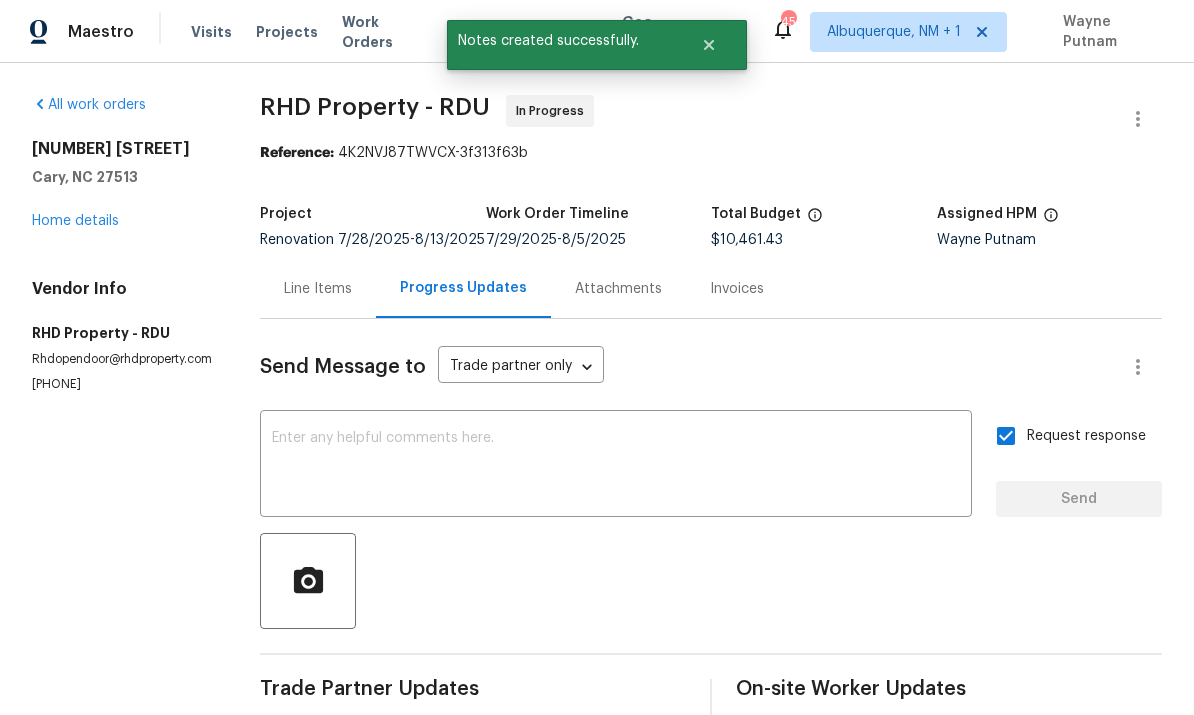 scroll, scrollTop: 0, scrollLeft: 0, axis: both 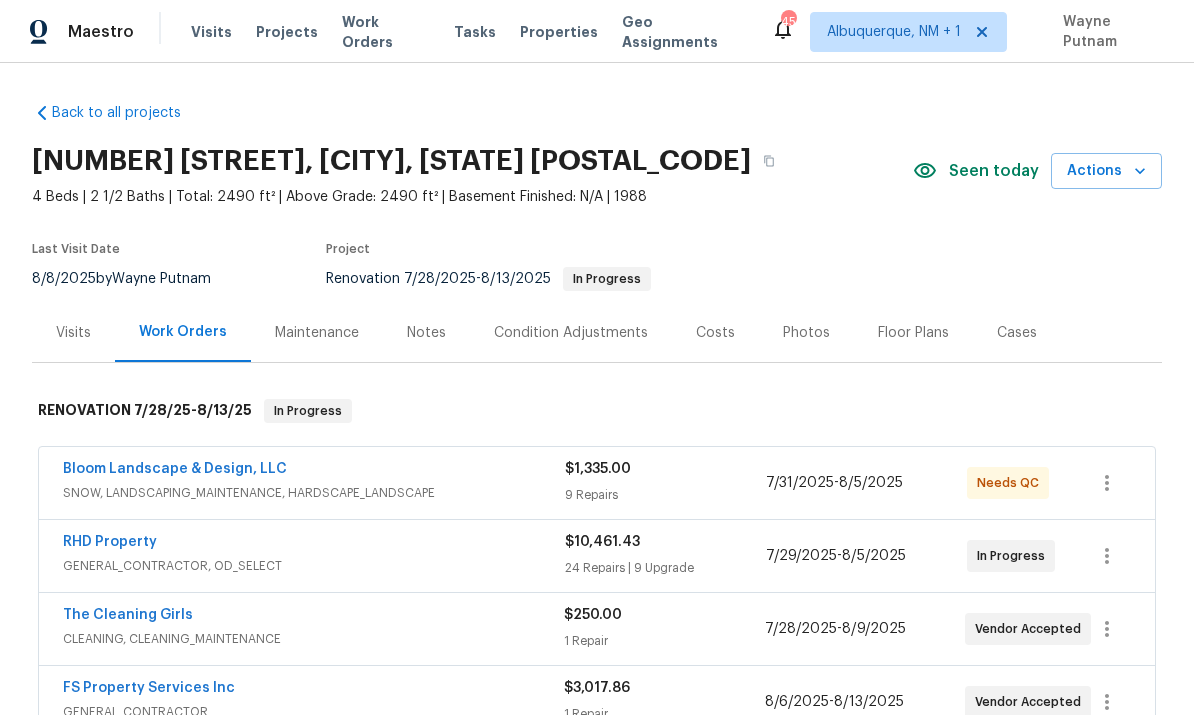 click on "Bloom Landscape & Design, LLC" at bounding box center (175, 469) 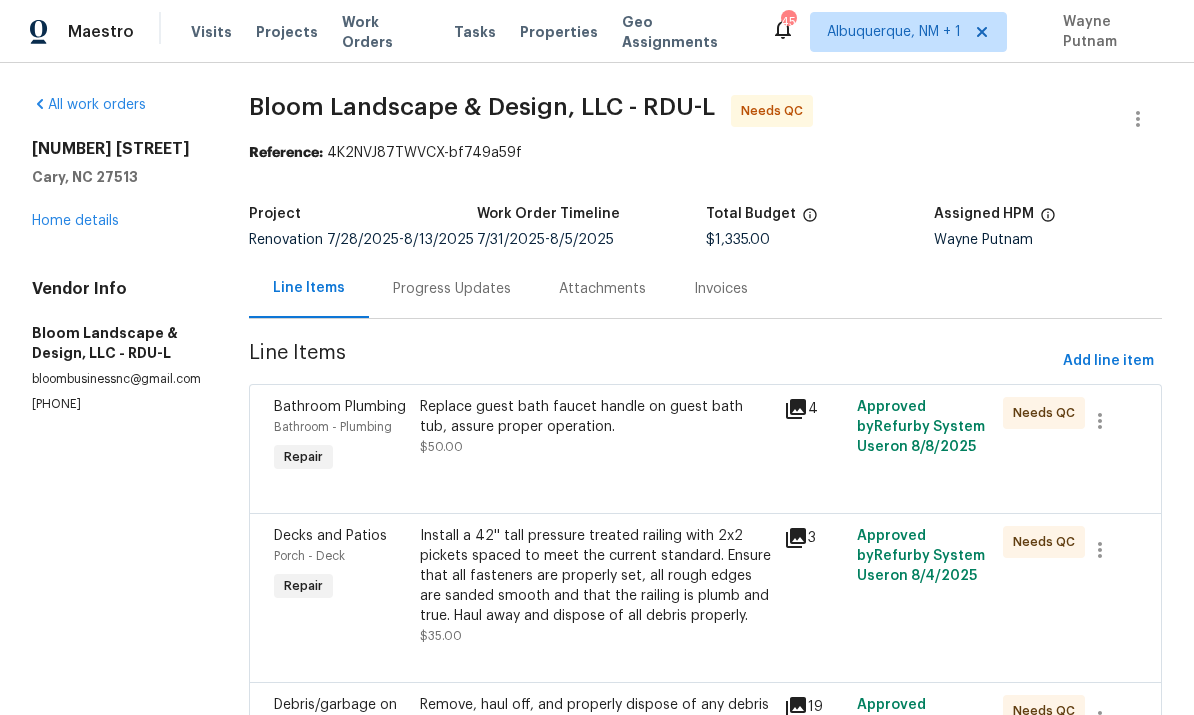 click on "Replace guest bath  faucet handle on guest bath tub, assure proper operation." at bounding box center (596, 417) 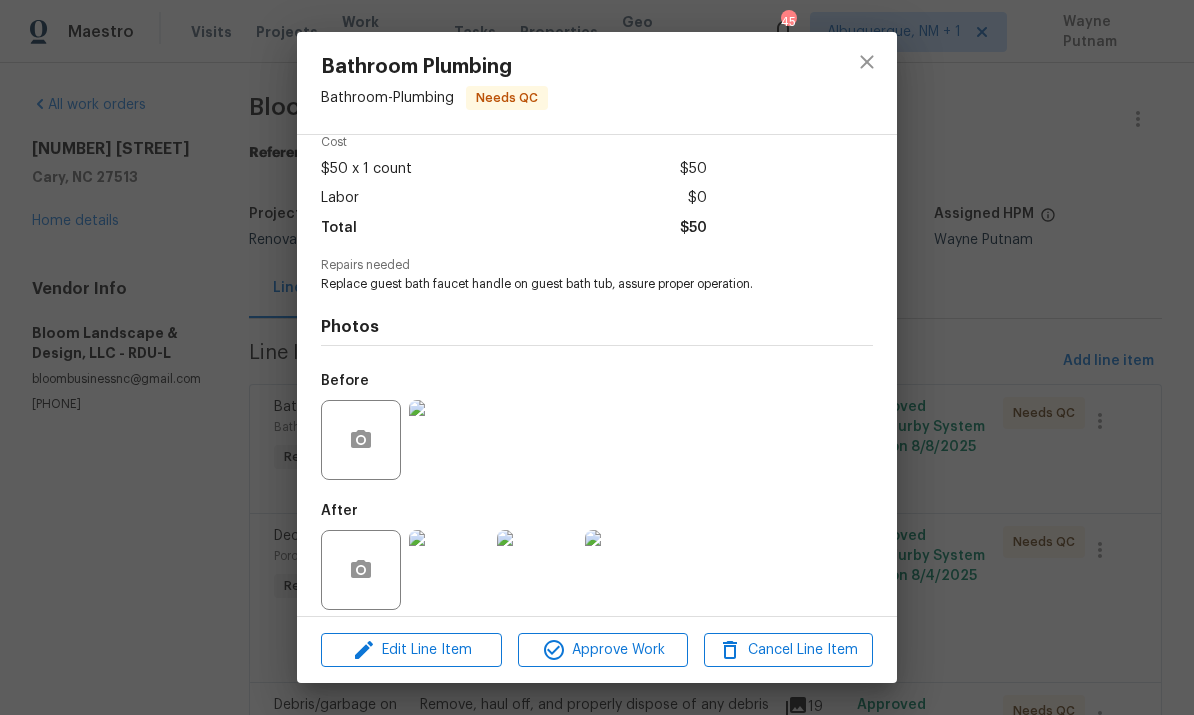 scroll, scrollTop: 93, scrollLeft: 0, axis: vertical 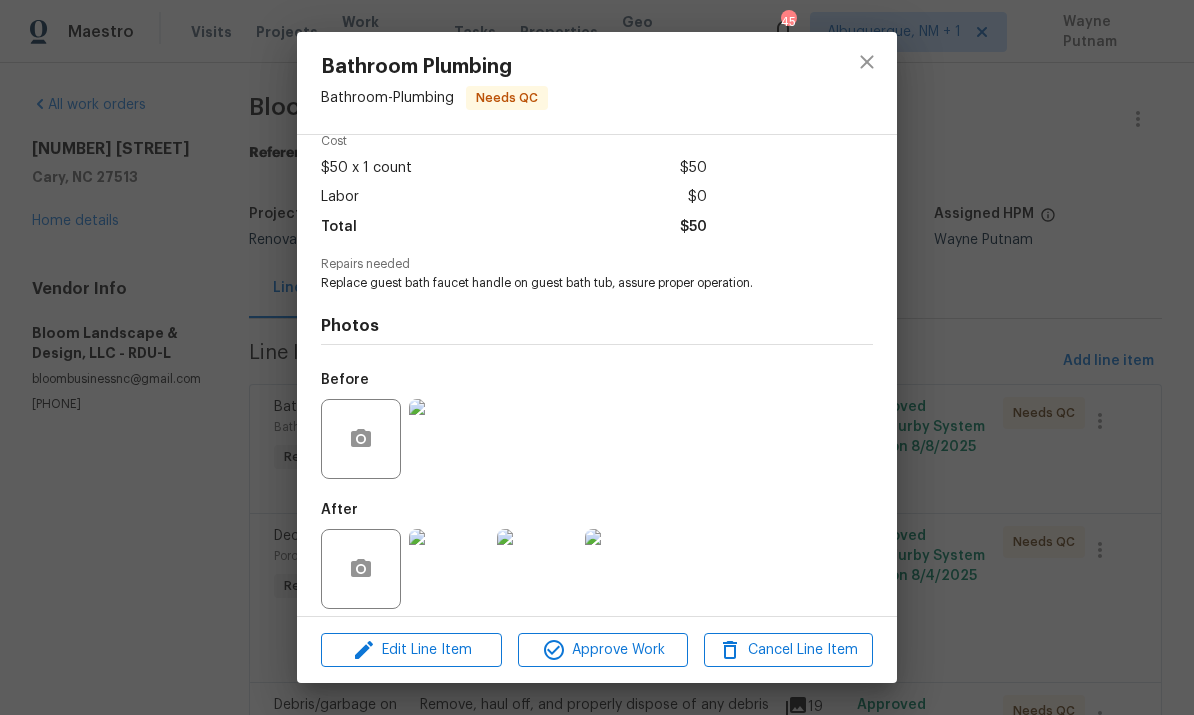 click at bounding box center [625, 569] 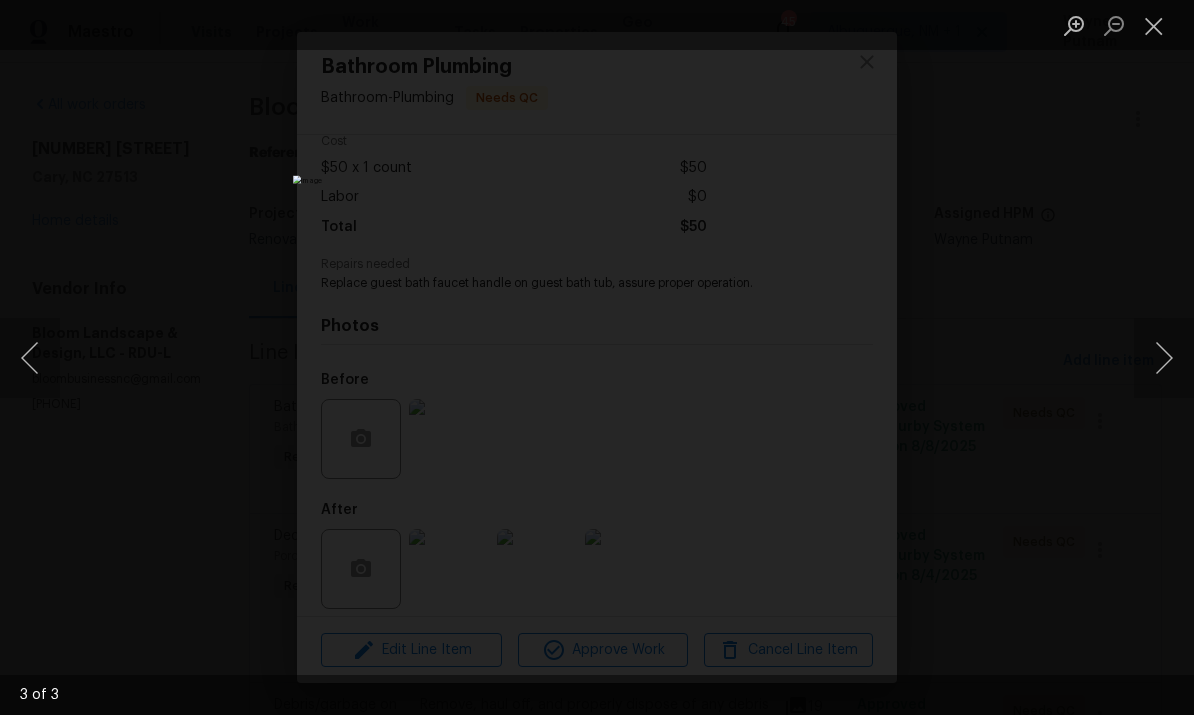 click at bounding box center [1164, 358] 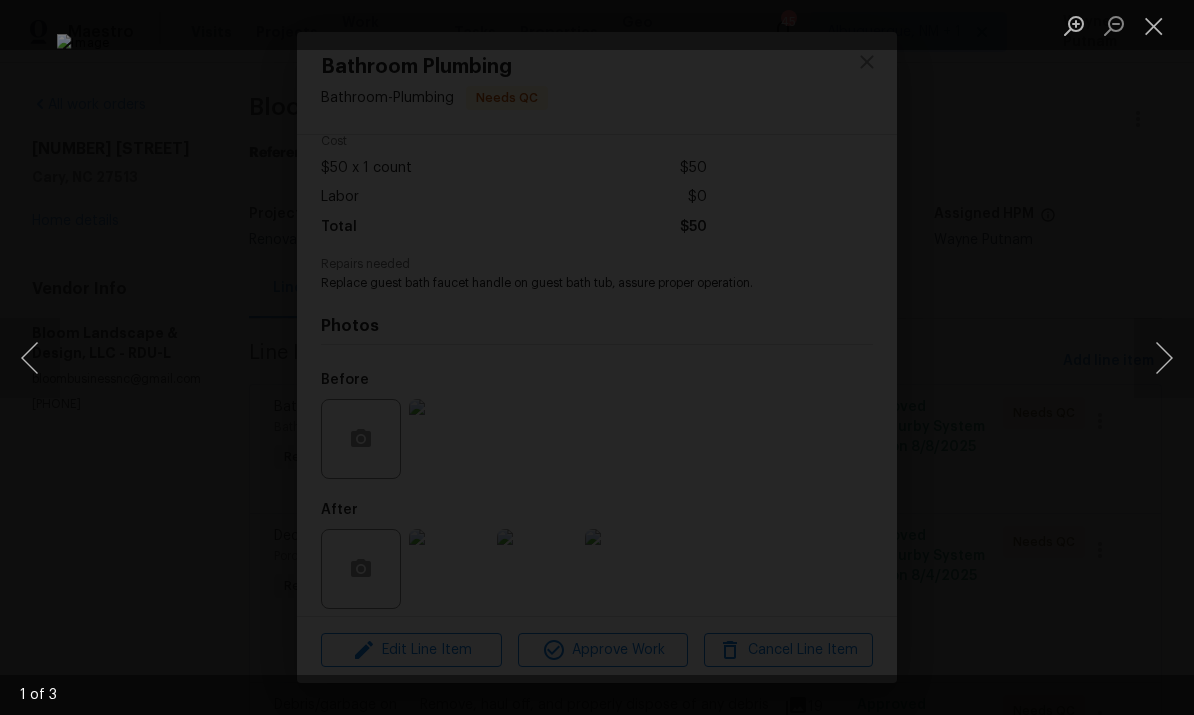 click at bounding box center (1164, 358) 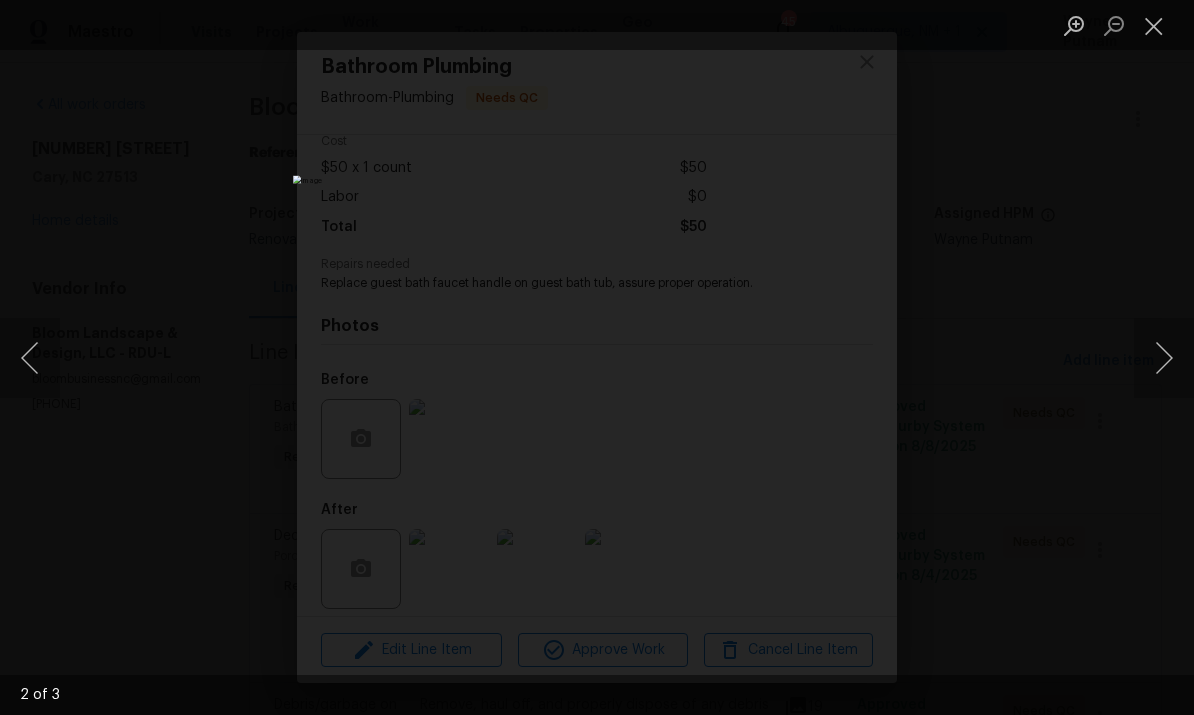 click at bounding box center (597, 357) 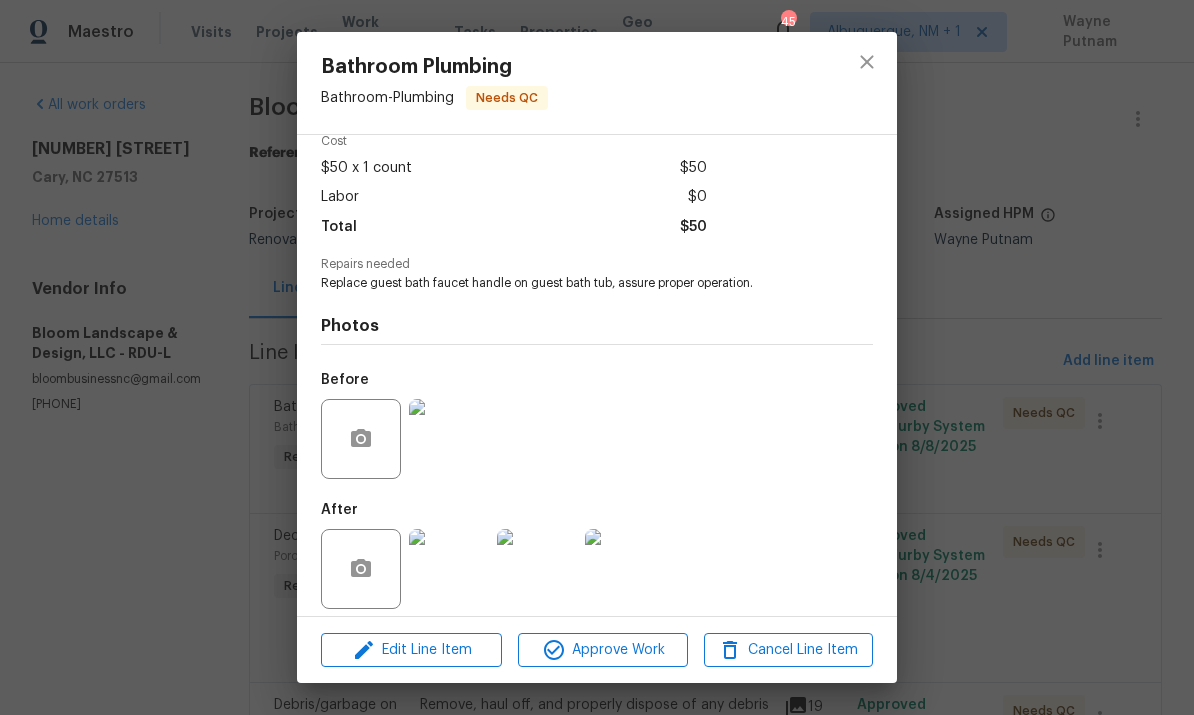 click on "Bathroom Plumbing Bathroom  -  Plumbing Needs QC Vendor [COMPANY] Account Category Repairs Cost $50 x 1 count $50 Labor $0 Total $50 Repairs needed Replace guest bath  faucet handle on guest bath tub, assure proper operation. Photos Before After  Edit Line Item  Approve Work  Cancel Line Item" at bounding box center [597, 357] 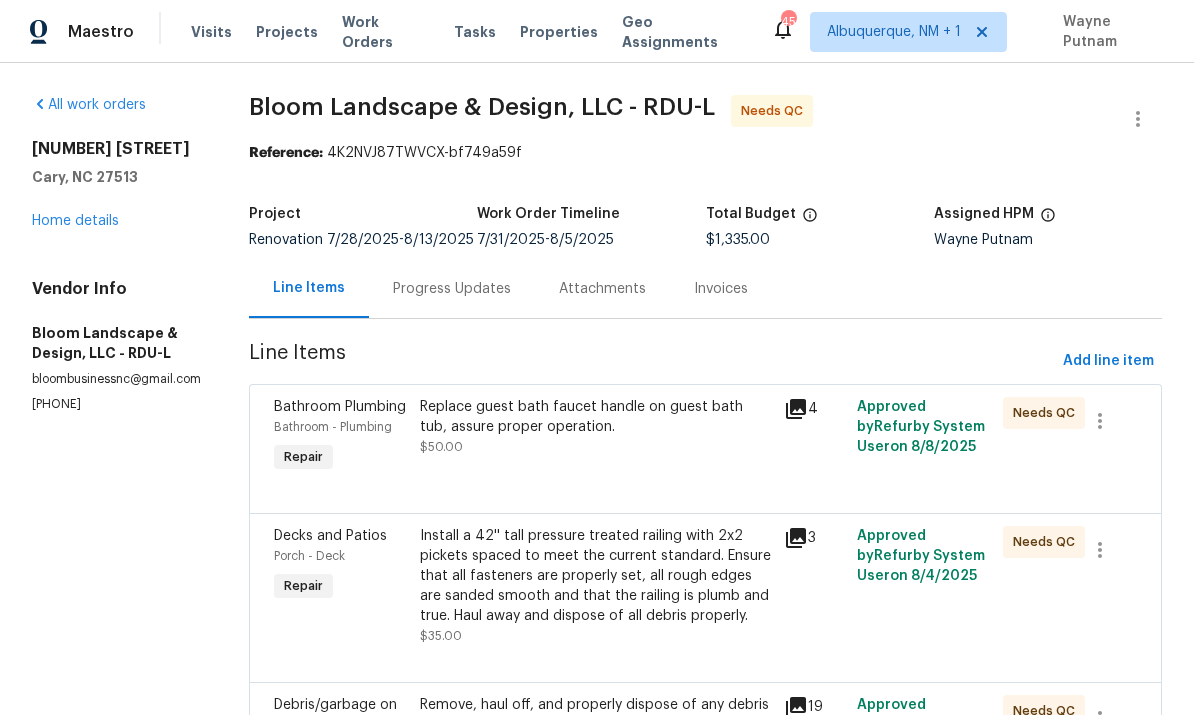 click on "Home details" at bounding box center [75, 221] 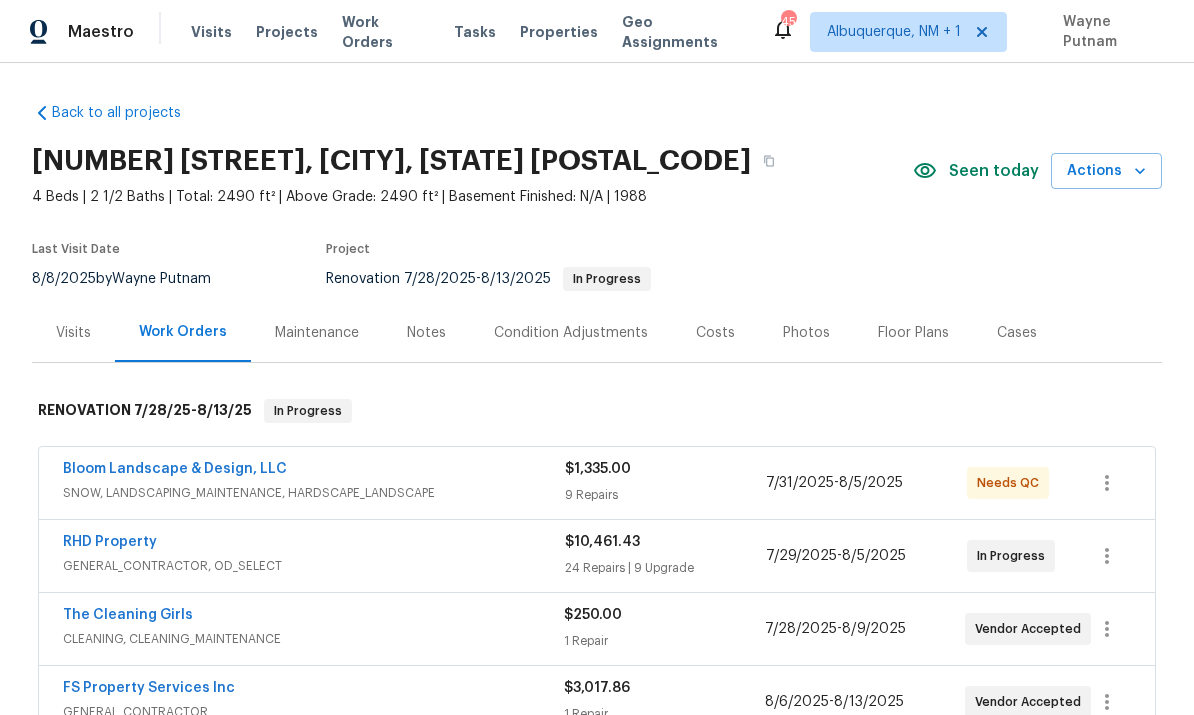 scroll, scrollTop: 69, scrollLeft: 0, axis: vertical 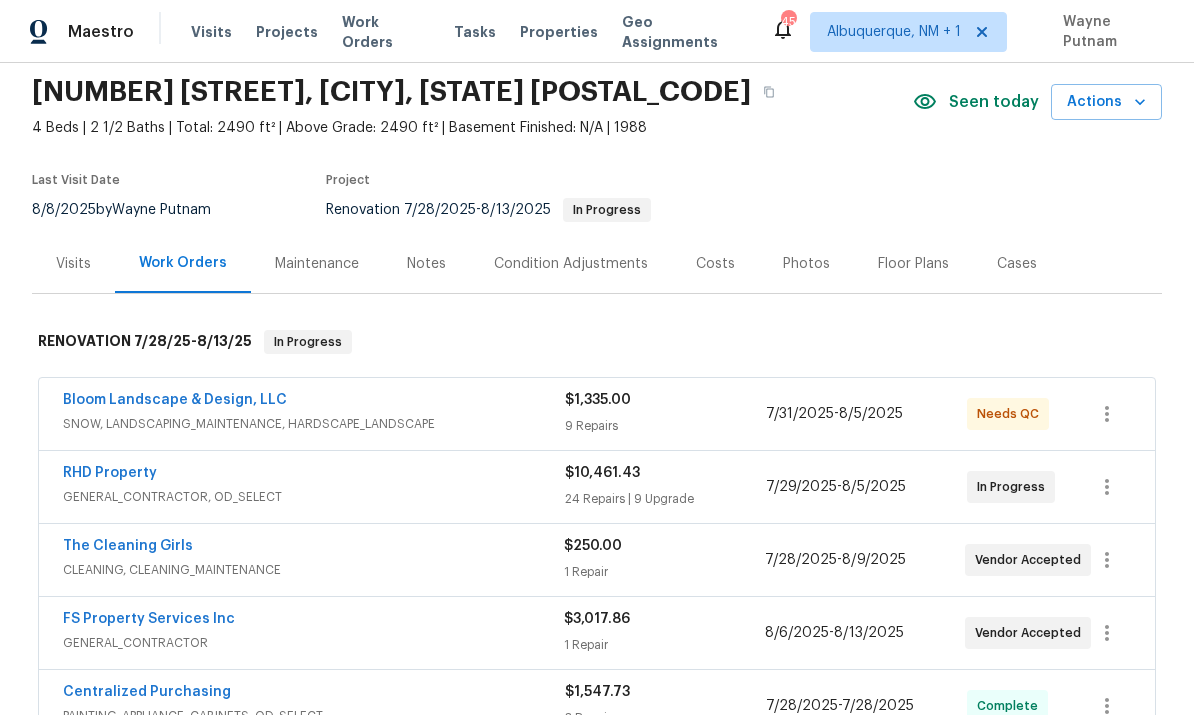 click on "RHD Property" at bounding box center [110, 473] 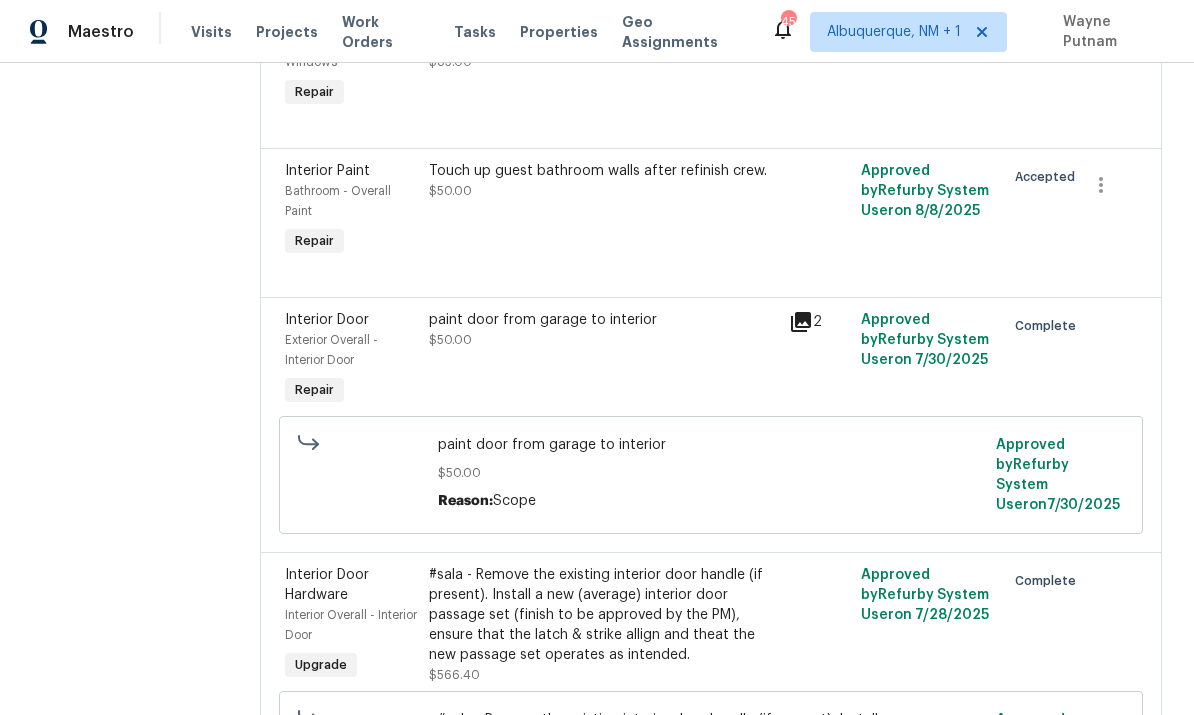 scroll, scrollTop: 4466, scrollLeft: 0, axis: vertical 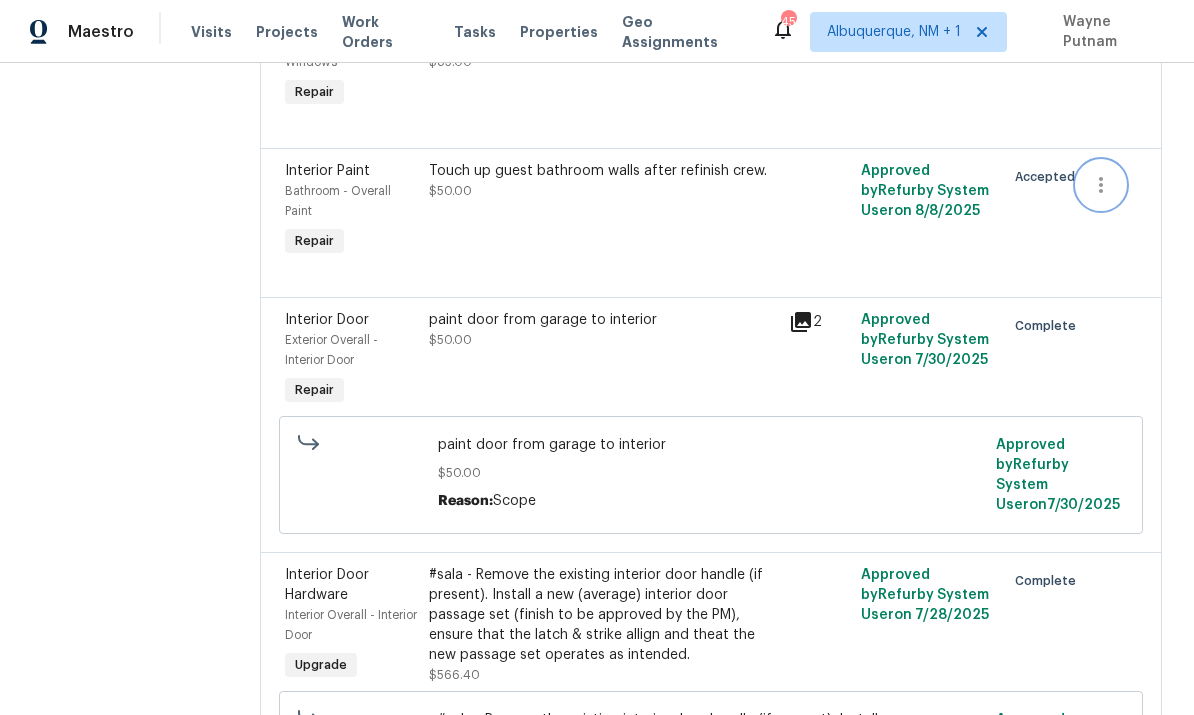 click 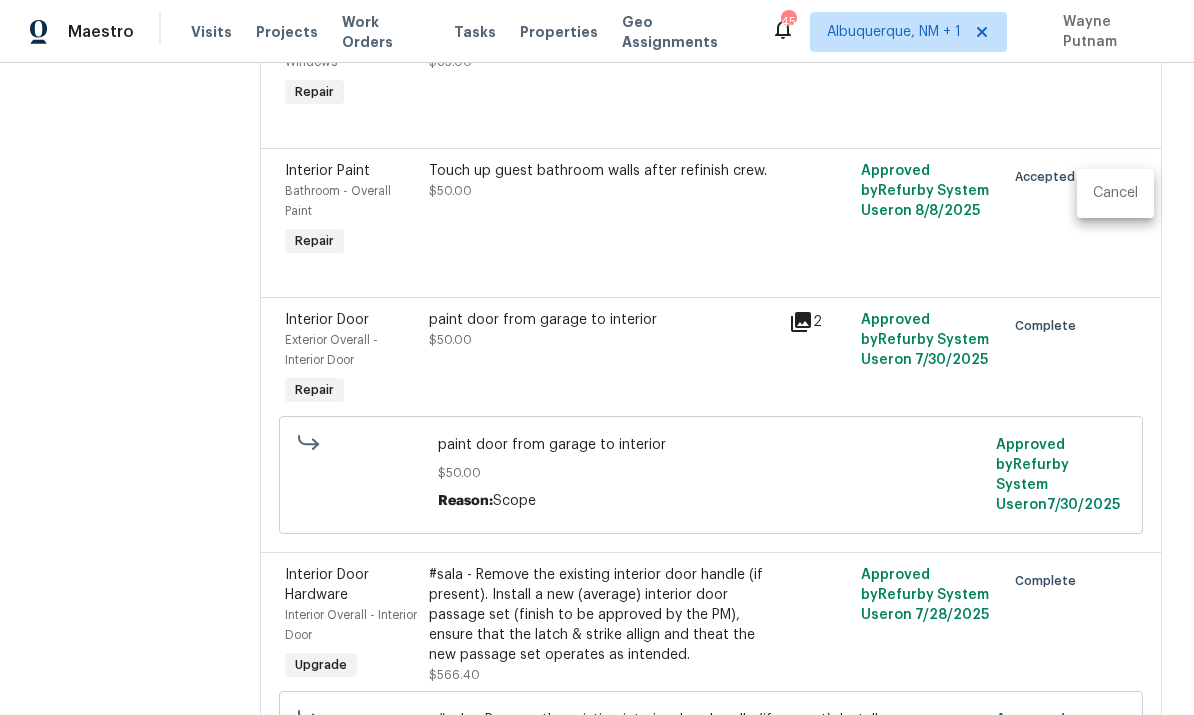 click on "Cancel" at bounding box center [1115, 193] 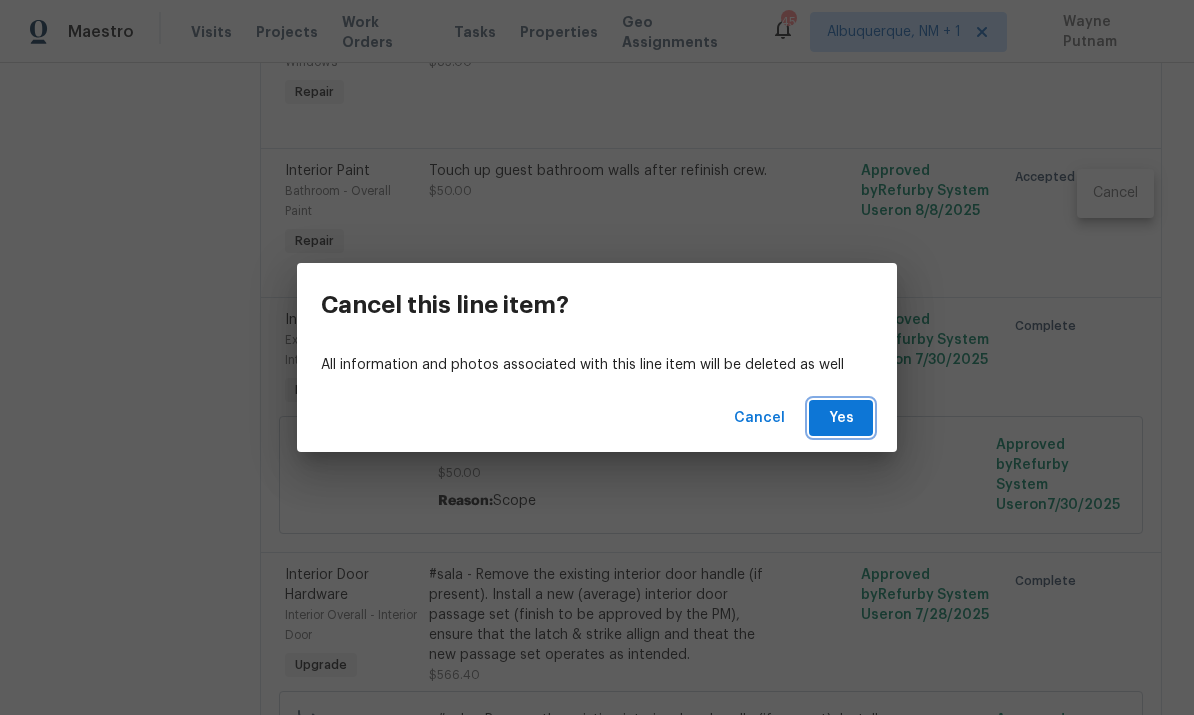 click on "Yes" at bounding box center (841, 418) 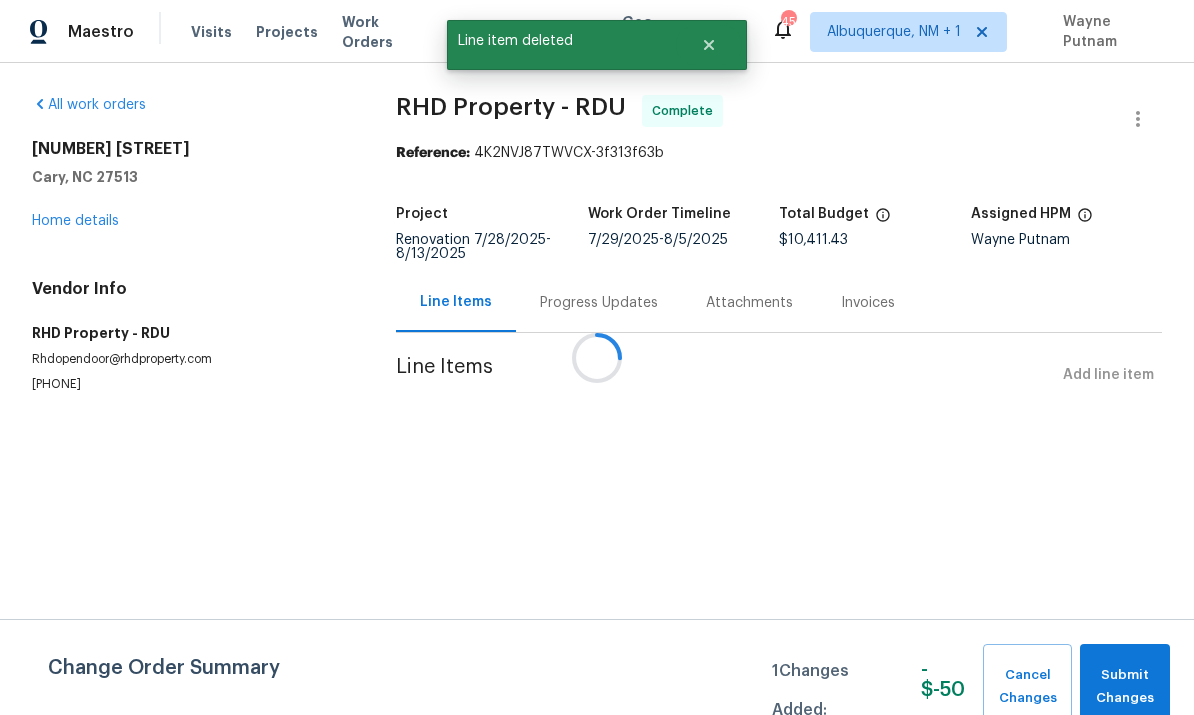 scroll, scrollTop: 0, scrollLeft: 0, axis: both 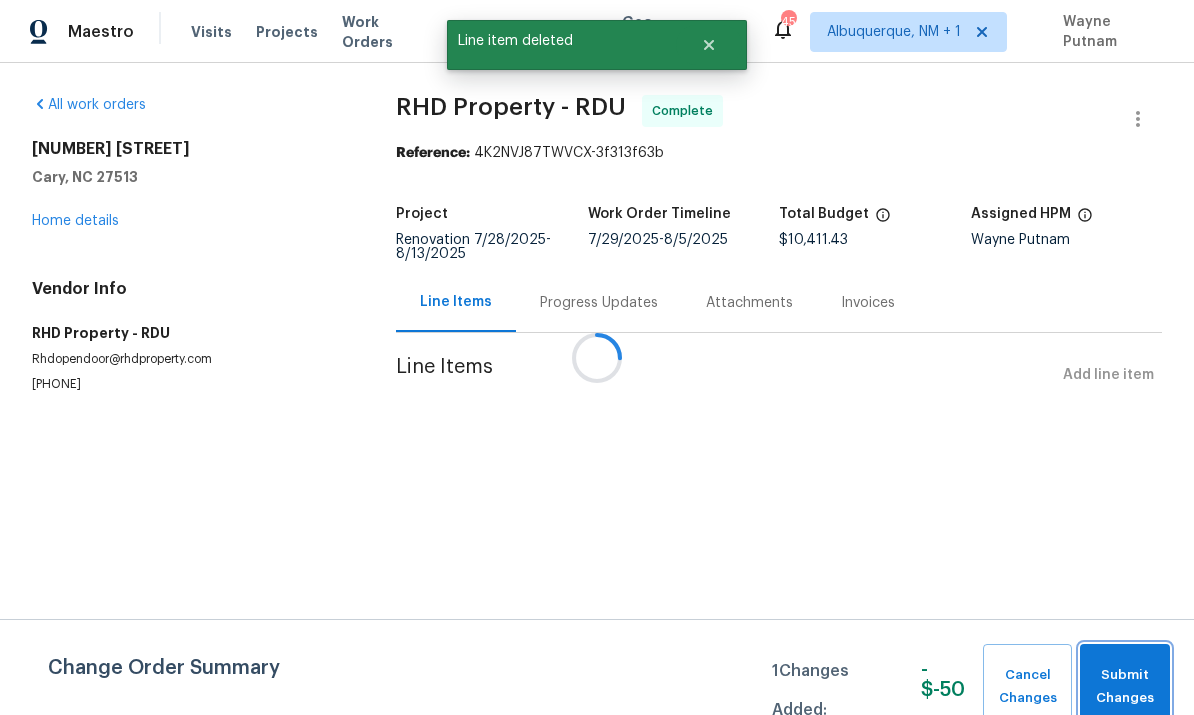 click on "Submit Changes" at bounding box center [1125, 687] 